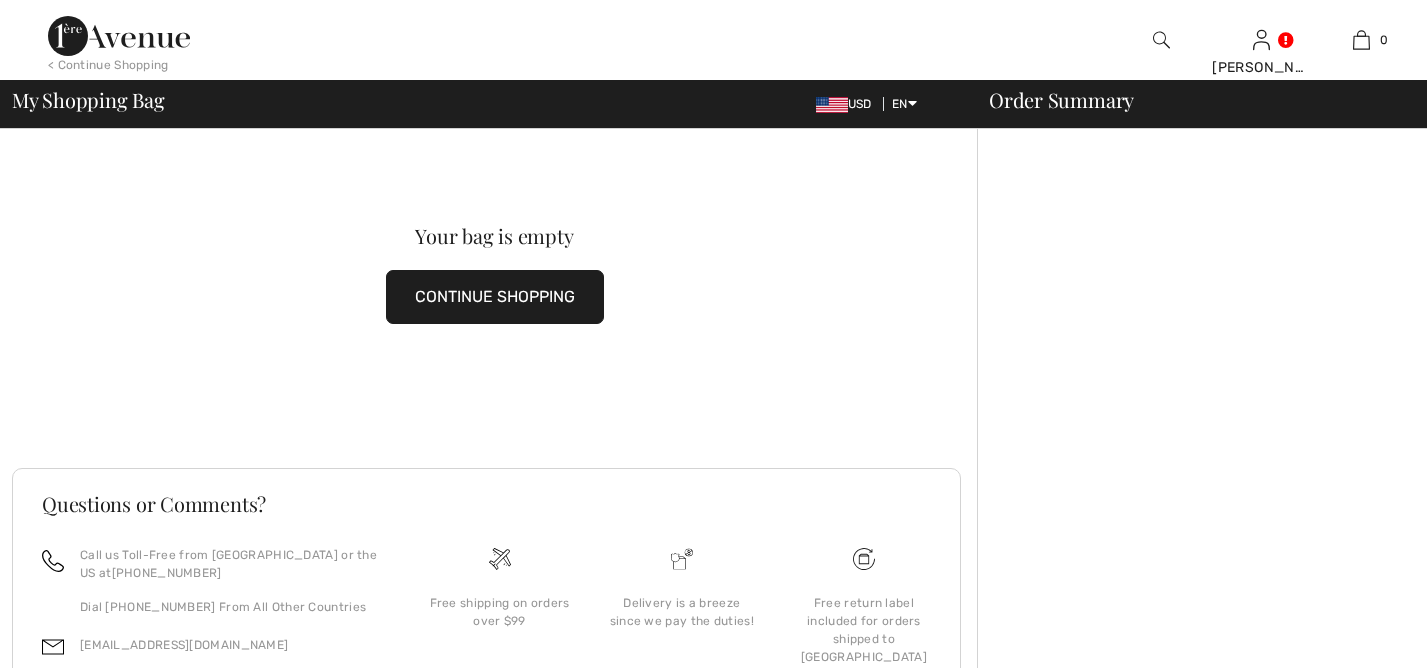 scroll, scrollTop: 0, scrollLeft: 0, axis: both 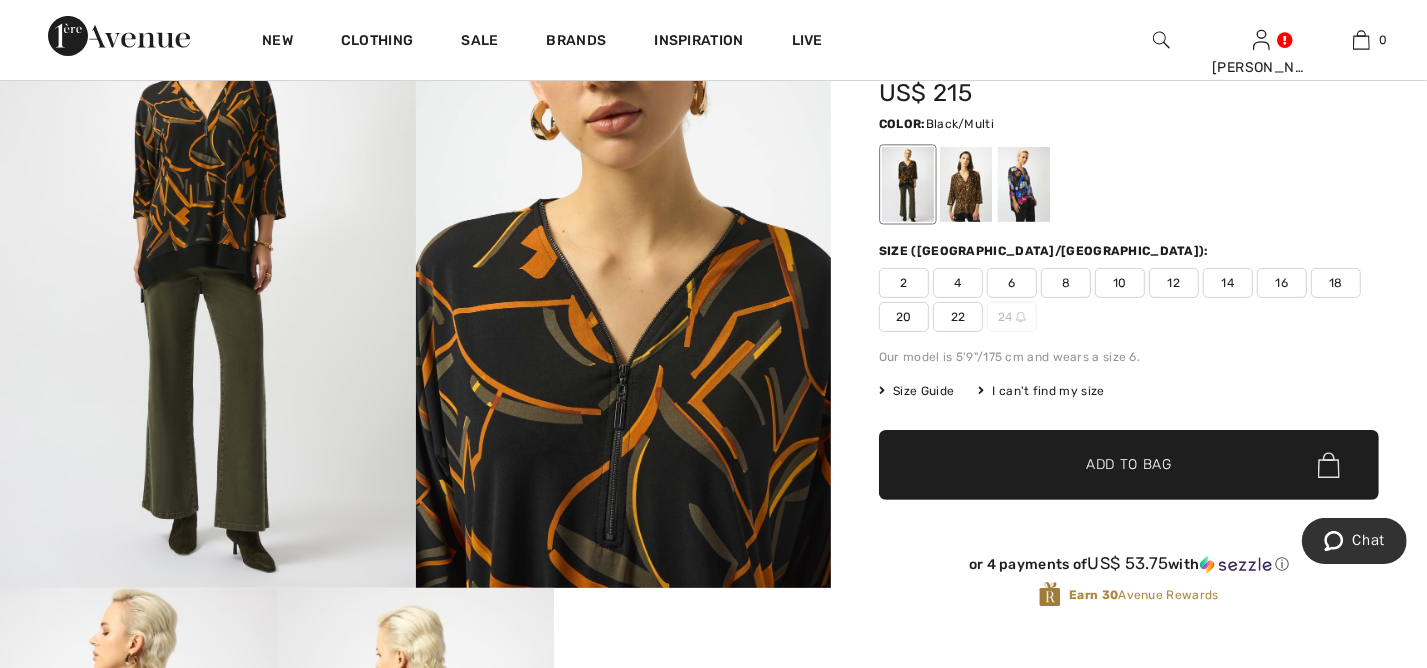 click on "18" at bounding box center [1336, 283] 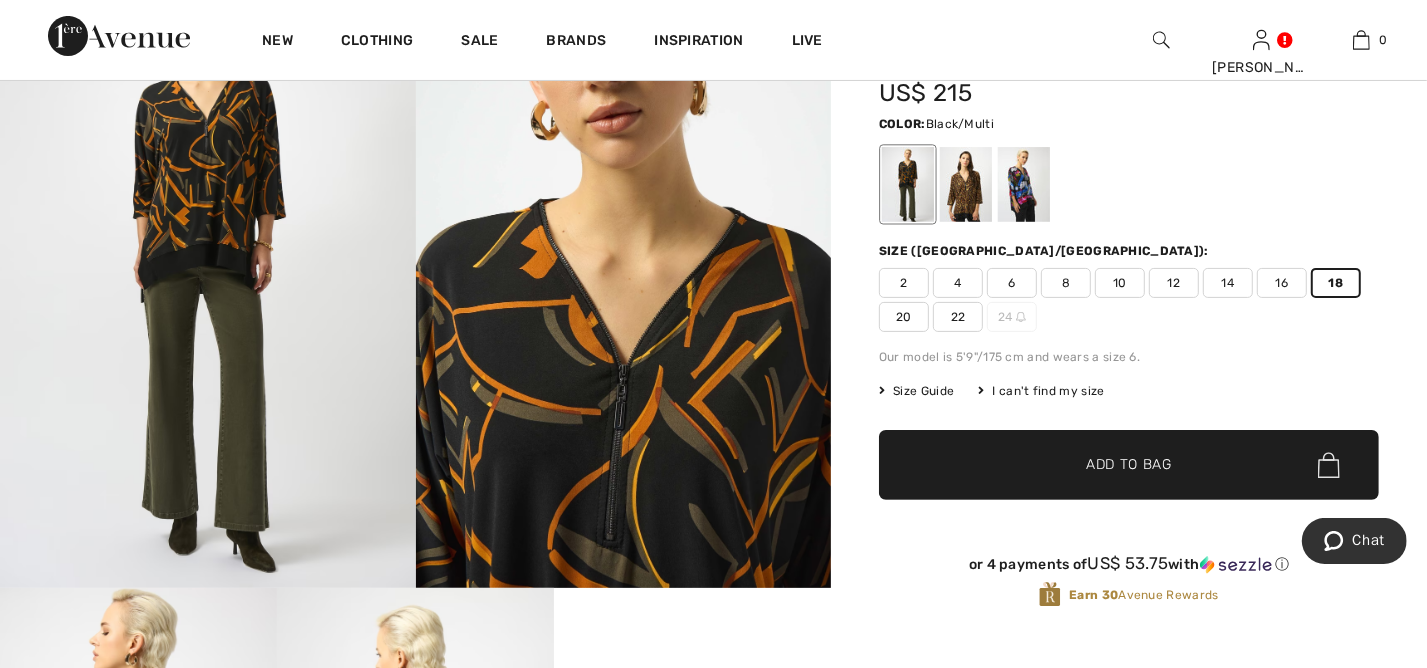 click on "✔ Added to Bag
Add to Bag" at bounding box center (1129, 465) 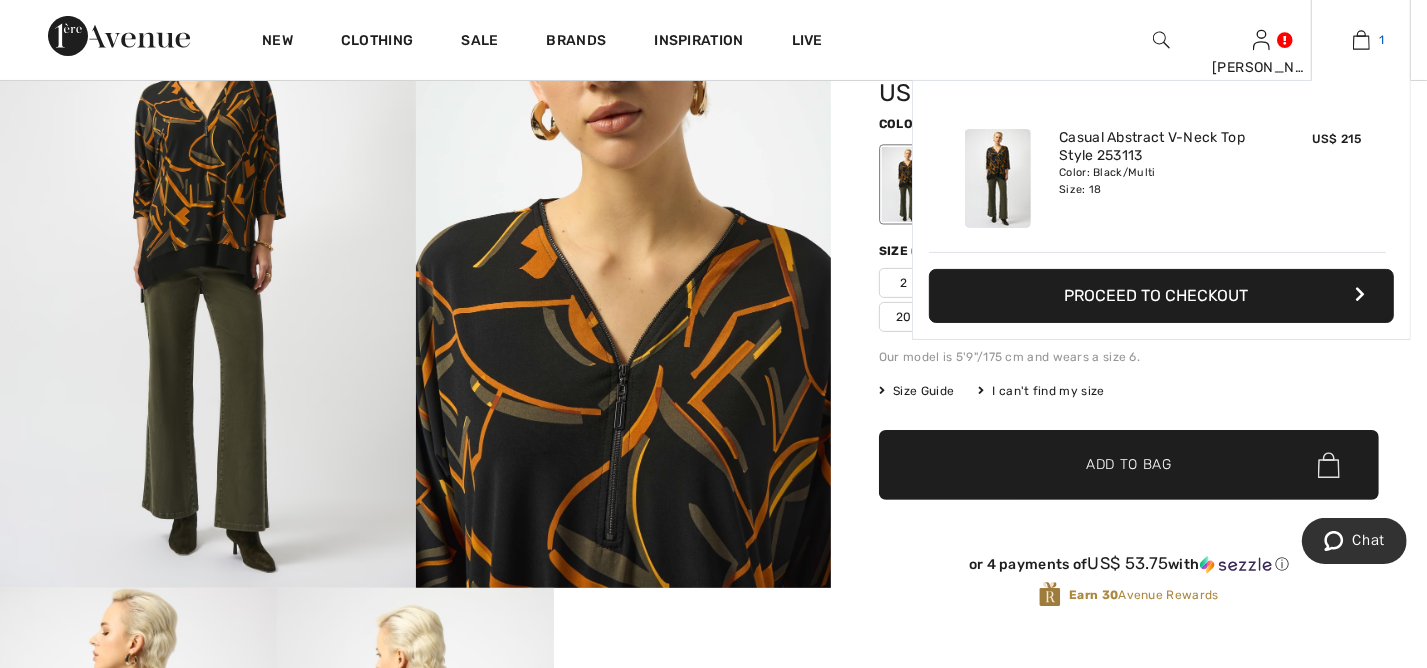 click at bounding box center [1361, 40] 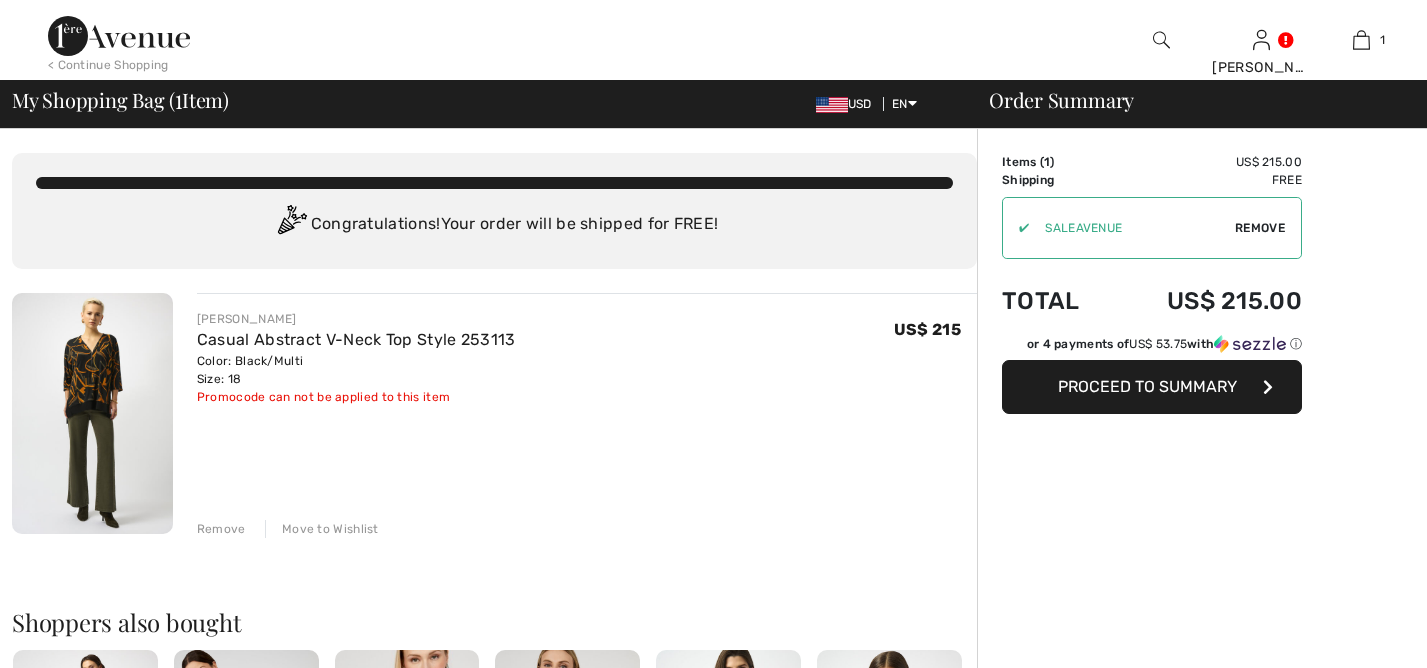 scroll, scrollTop: 0, scrollLeft: 0, axis: both 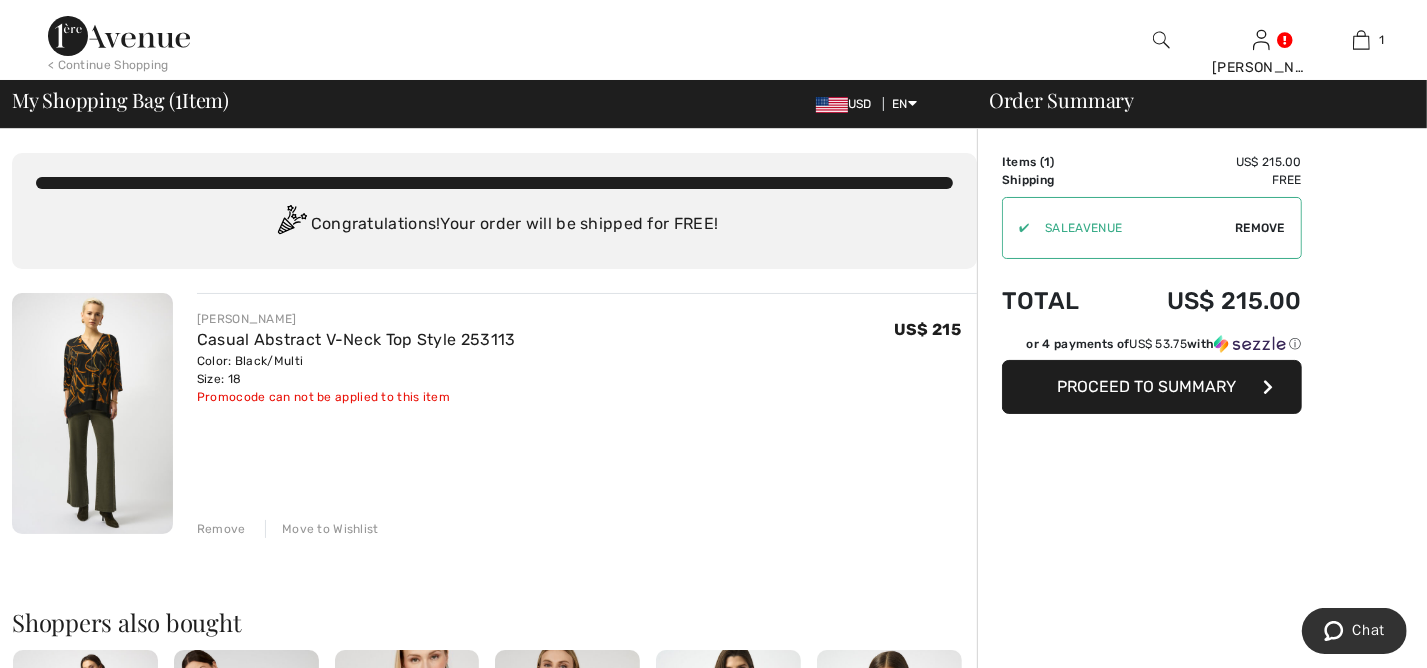 click on "Proceed to Summary" at bounding box center [1147, 386] 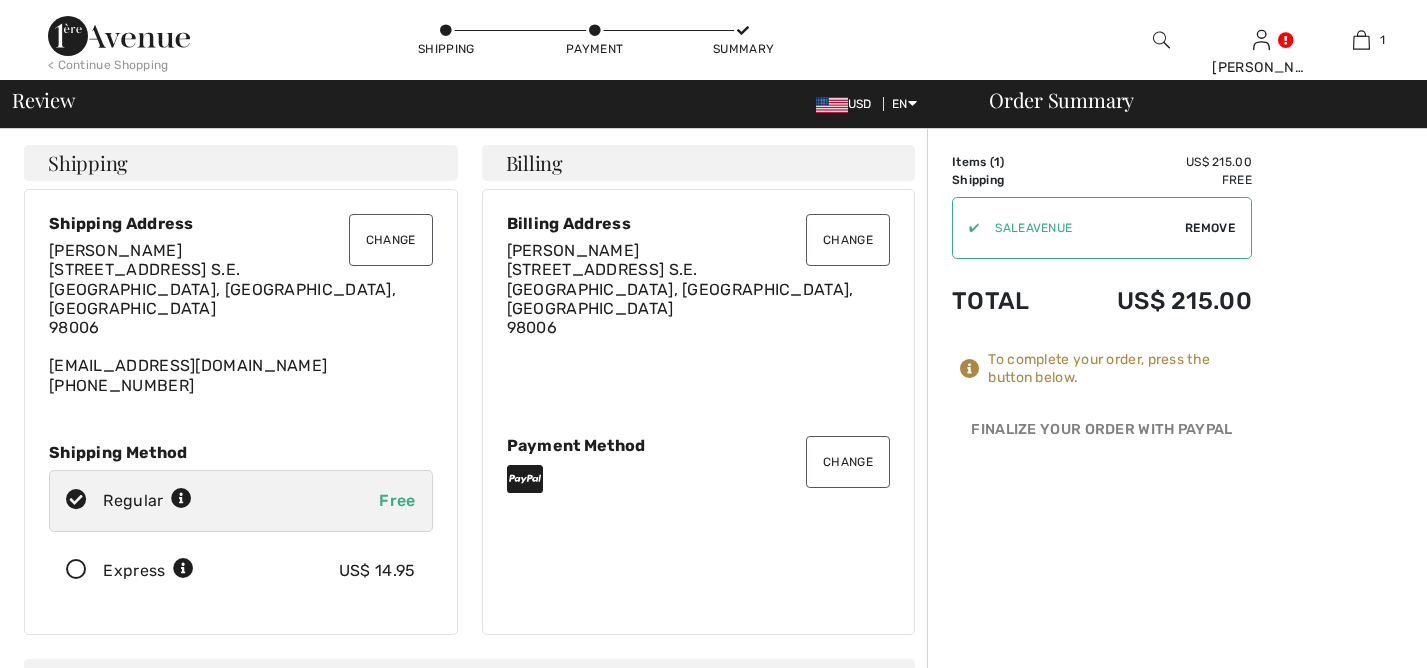 scroll, scrollTop: 0, scrollLeft: 0, axis: both 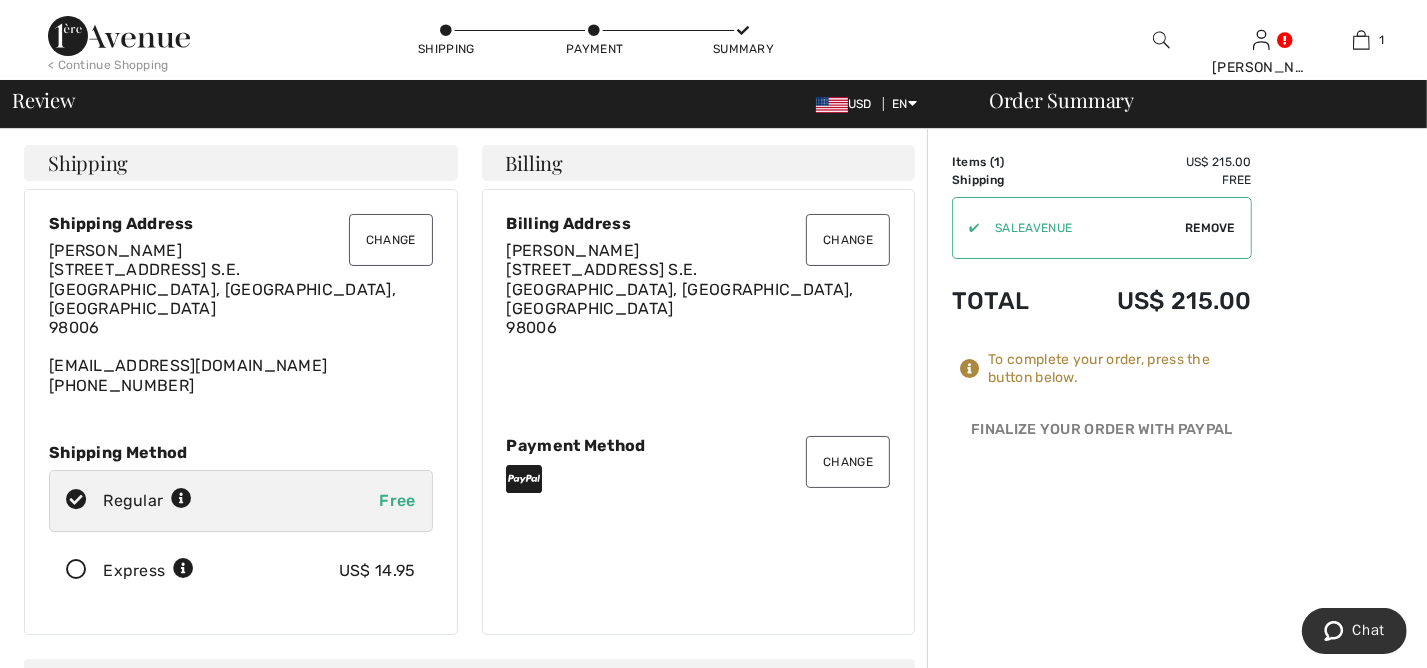 click on "Regular
Free" at bounding box center [241, 501] 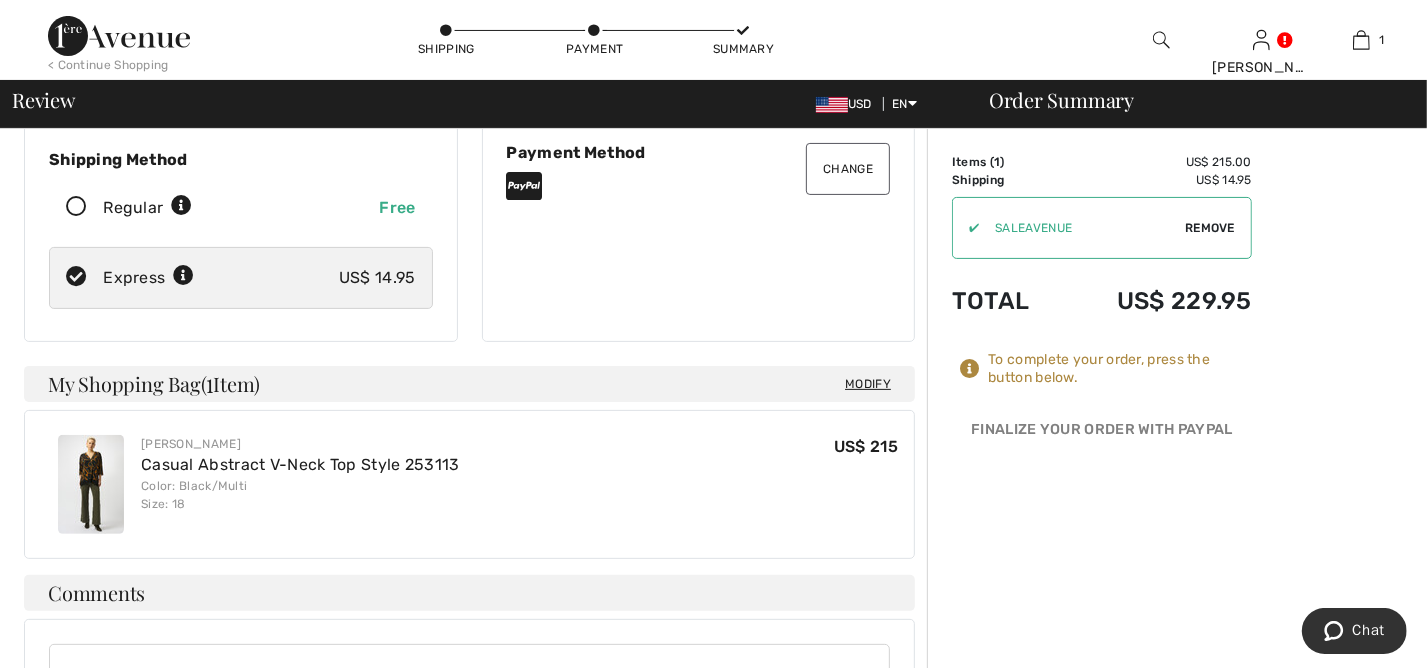 scroll, scrollTop: 351, scrollLeft: 0, axis: vertical 